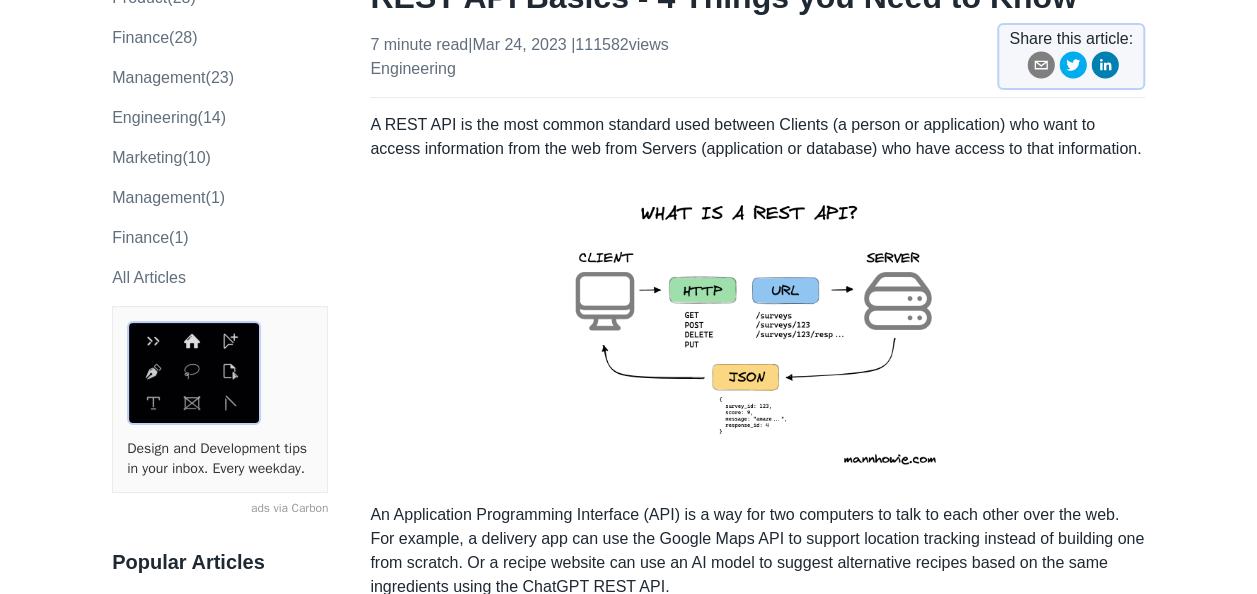 scroll, scrollTop: 100, scrollLeft: 0, axis: vertical 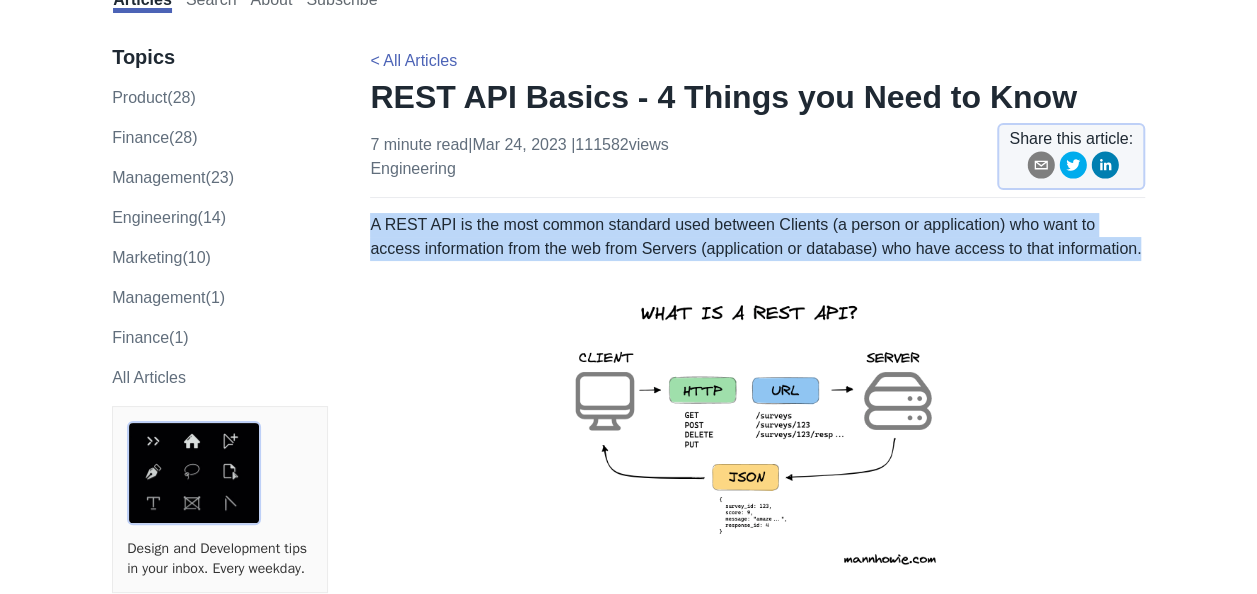 drag, startPoint x: 372, startPoint y: 228, endPoint x: 1096, endPoint y: 251, distance: 724.36523 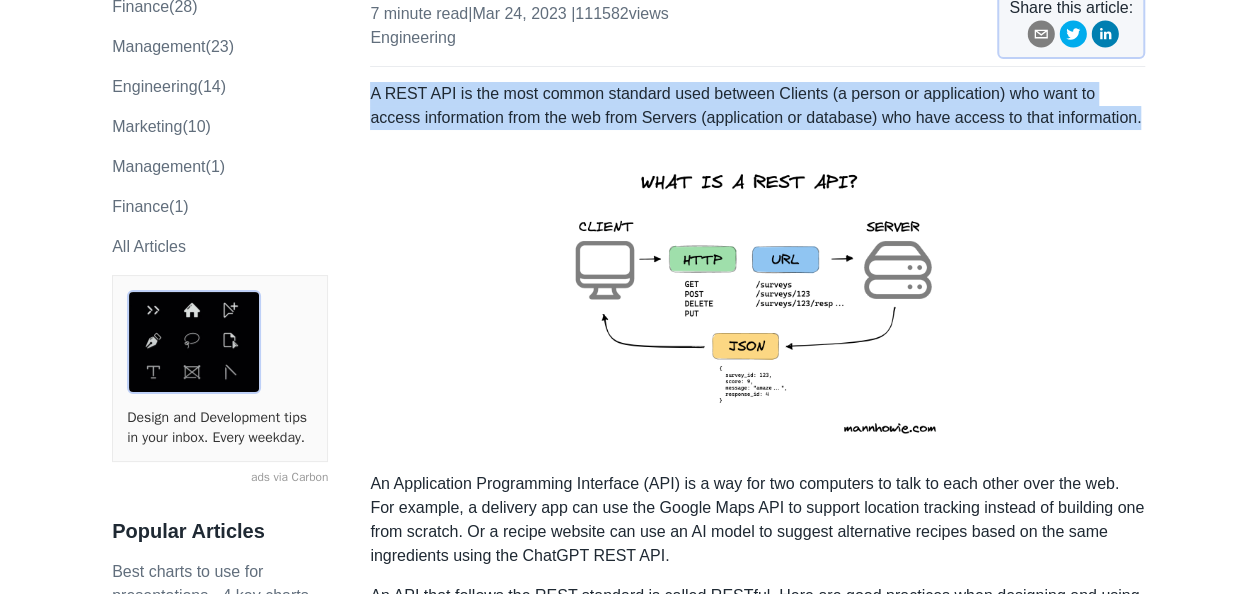scroll, scrollTop: 200, scrollLeft: 0, axis: vertical 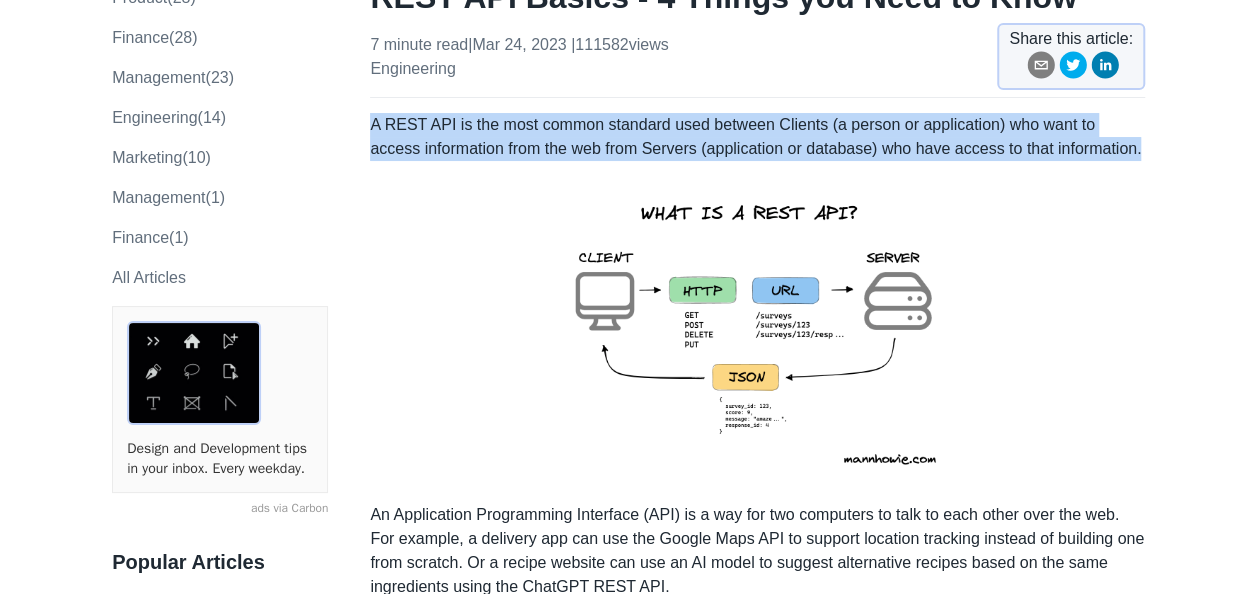 click at bounding box center [758, 332] 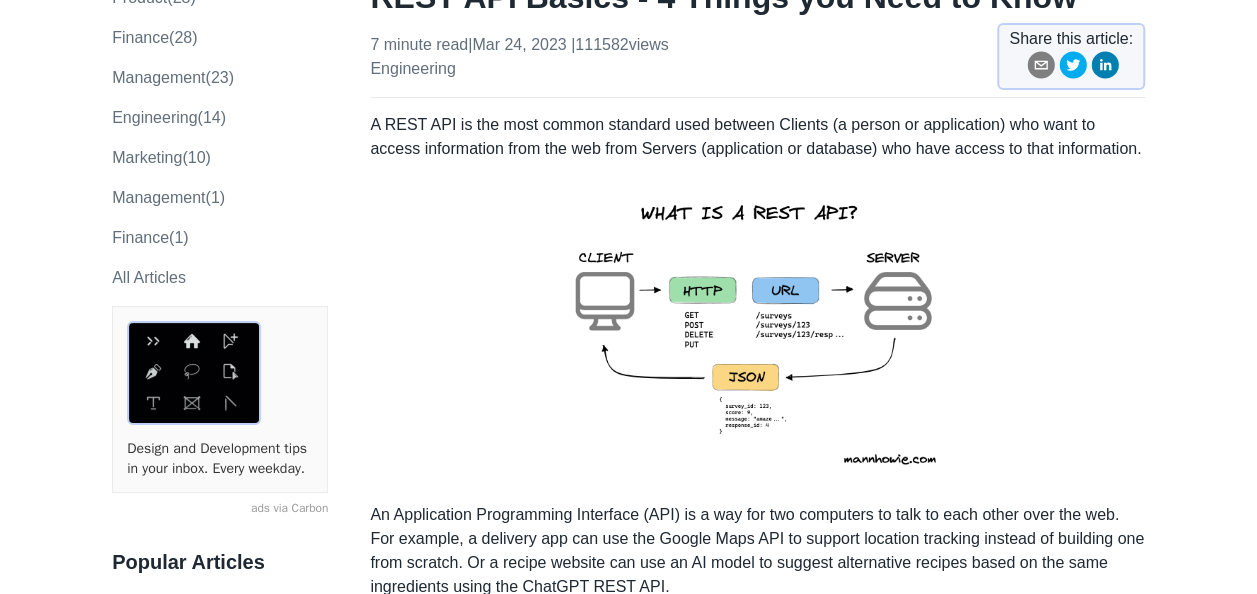 drag, startPoint x: 1060, startPoint y: 223, endPoint x: 1088, endPoint y: 192, distance: 41.773197 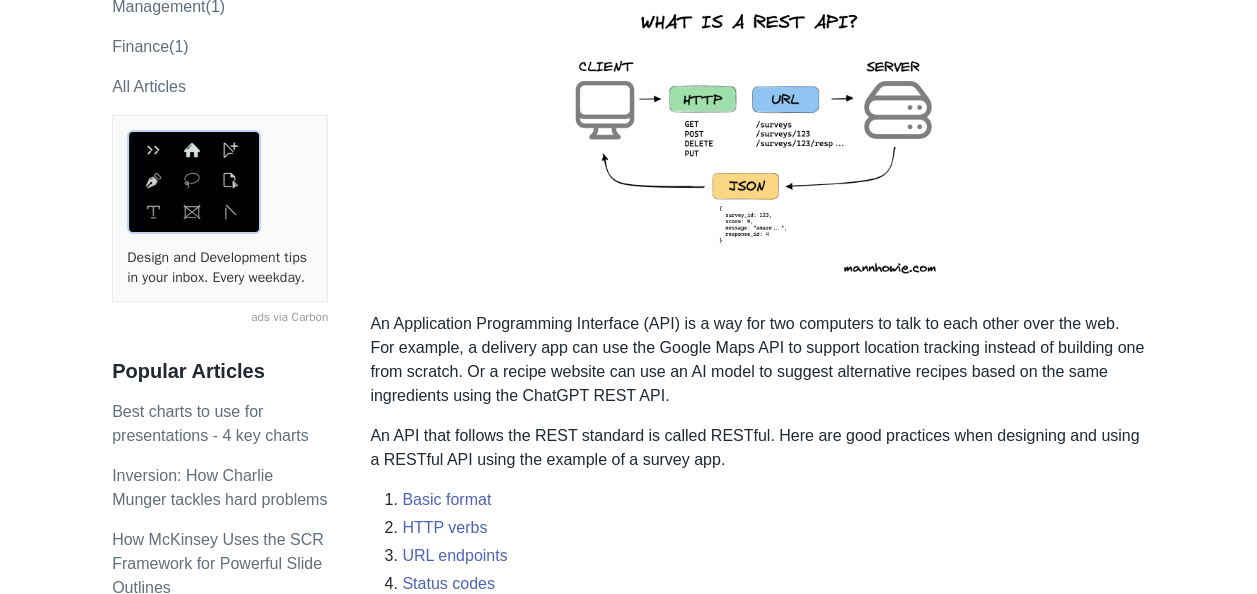 scroll, scrollTop: 400, scrollLeft: 0, axis: vertical 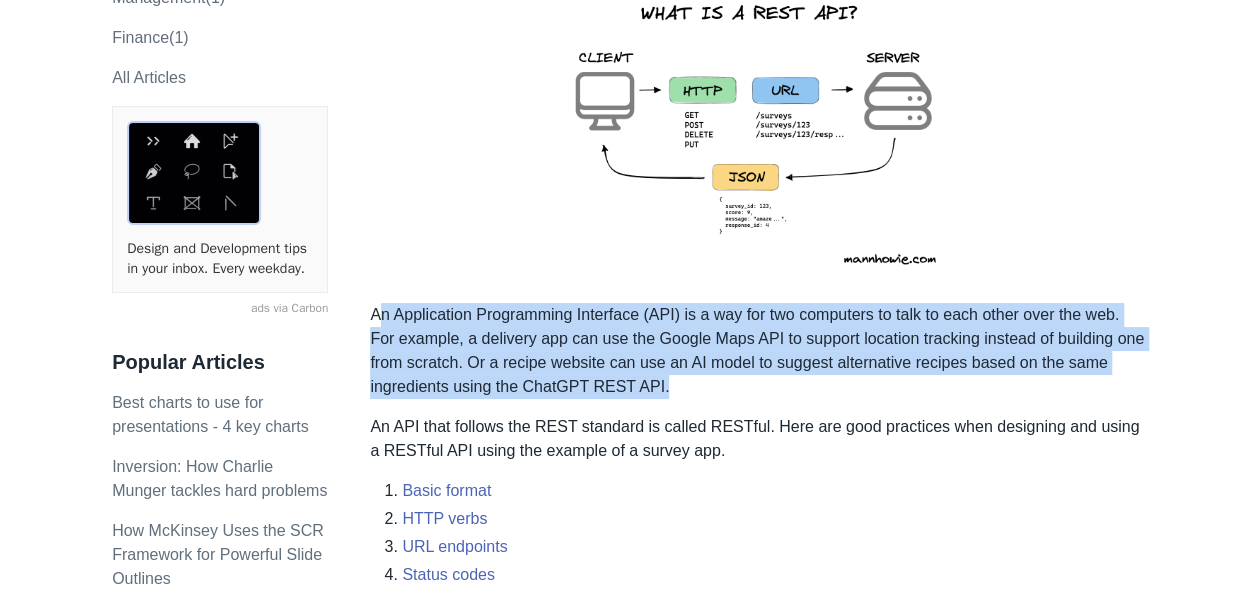 drag, startPoint x: 667, startPoint y: 383, endPoint x: 379, endPoint y: 320, distance: 294.81012 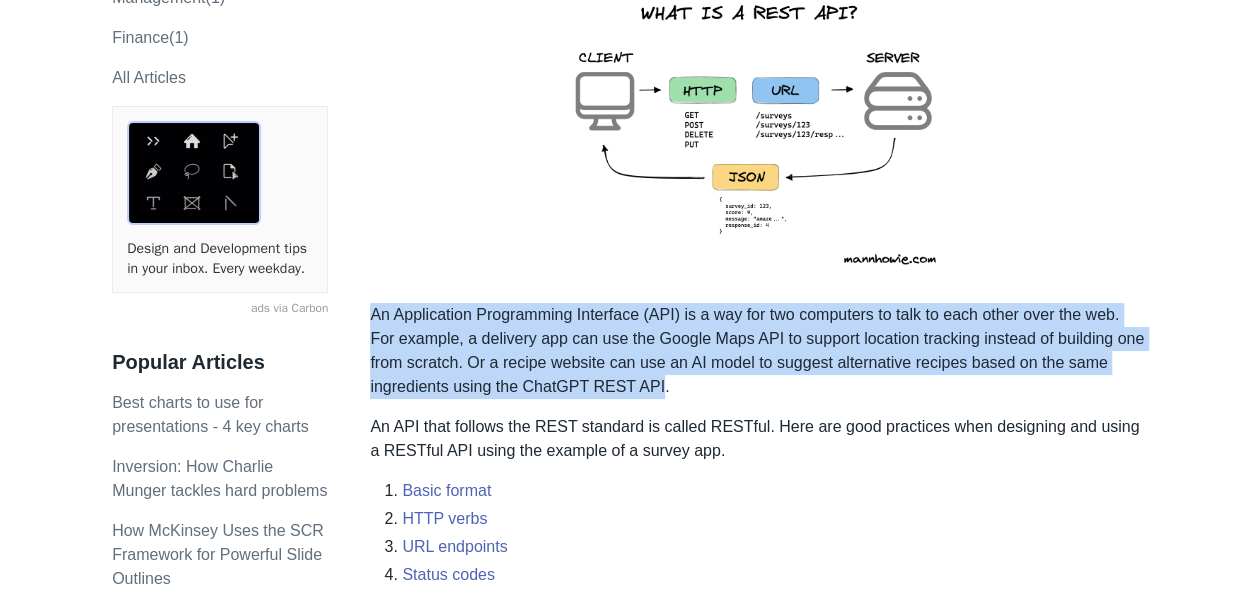 drag, startPoint x: 372, startPoint y: 318, endPoint x: 652, endPoint y: 386, distance: 288.13885 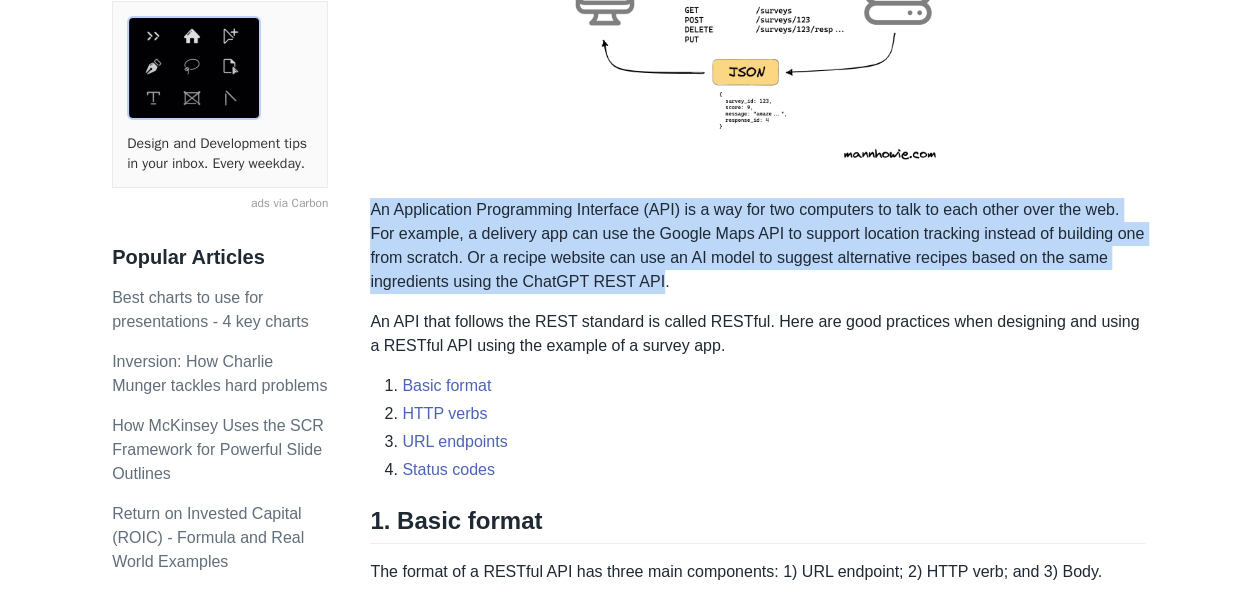 scroll, scrollTop: 600, scrollLeft: 0, axis: vertical 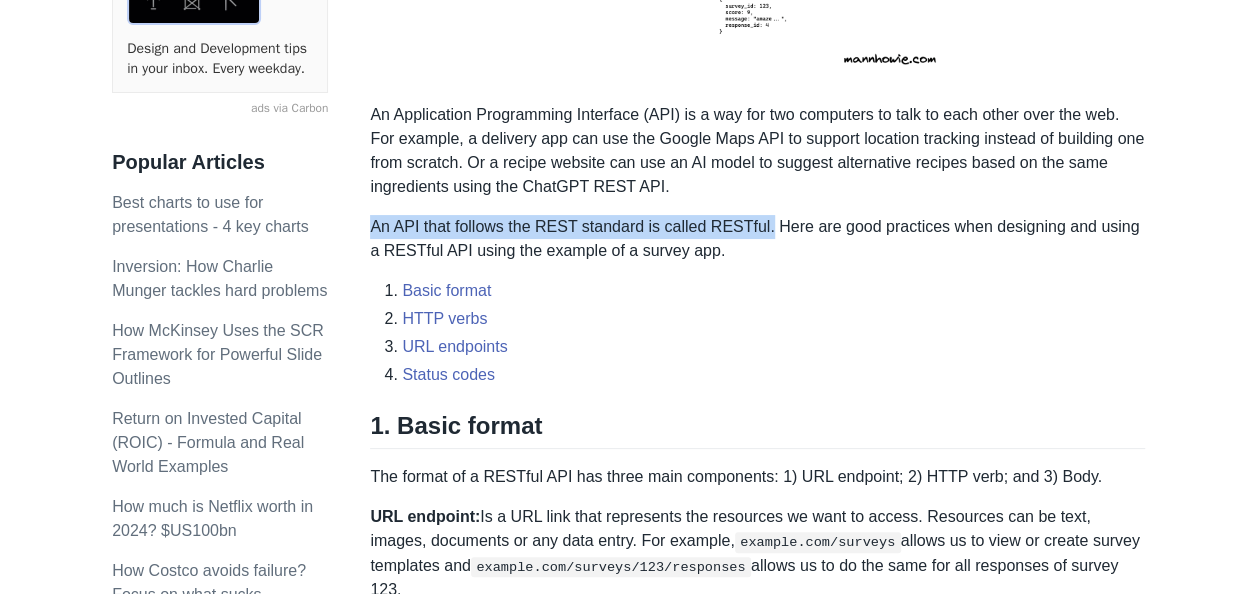 drag, startPoint x: 758, startPoint y: 224, endPoint x: 374, endPoint y: 232, distance: 384.0833 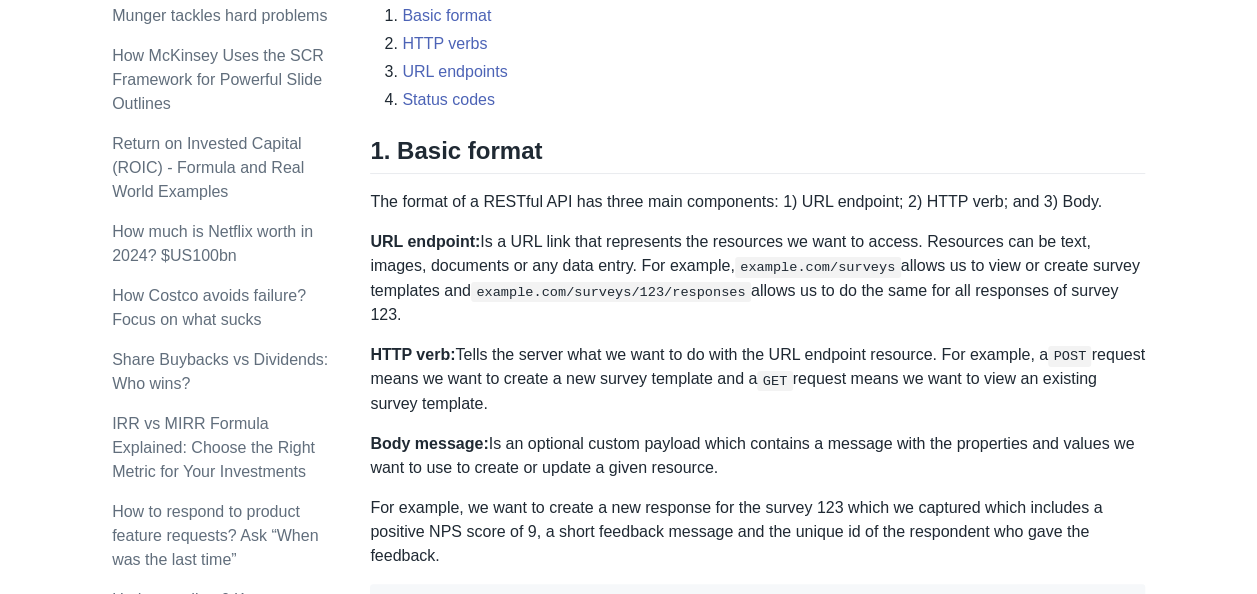 scroll, scrollTop: 900, scrollLeft: 0, axis: vertical 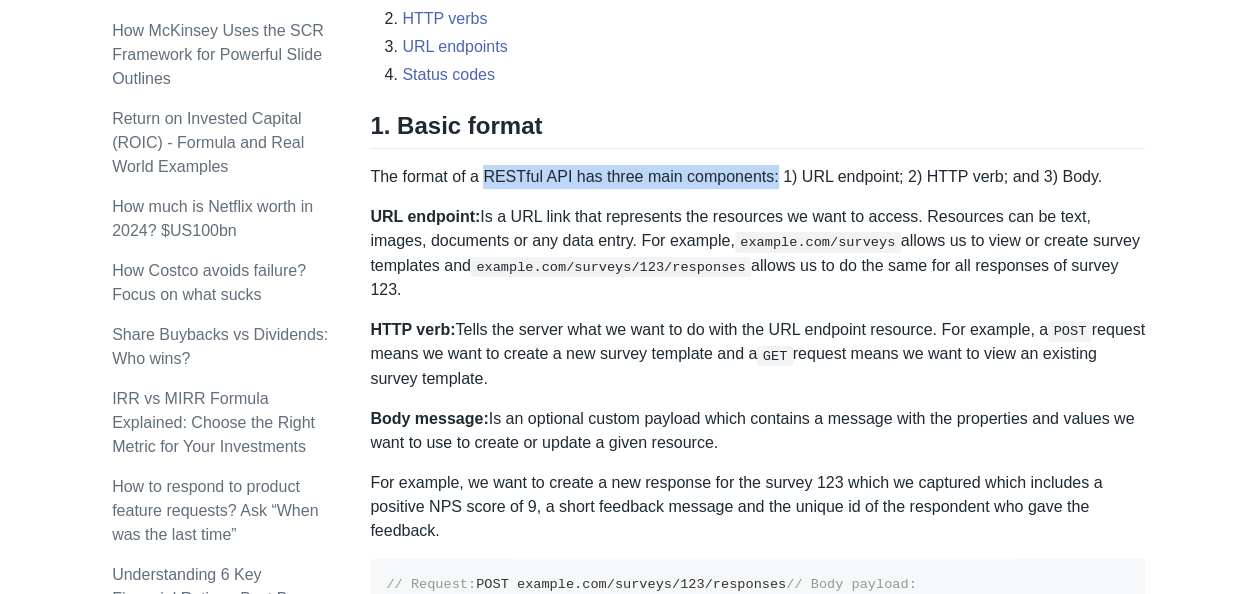 drag, startPoint x: 768, startPoint y: 176, endPoint x: 486, endPoint y: 180, distance: 282.02838 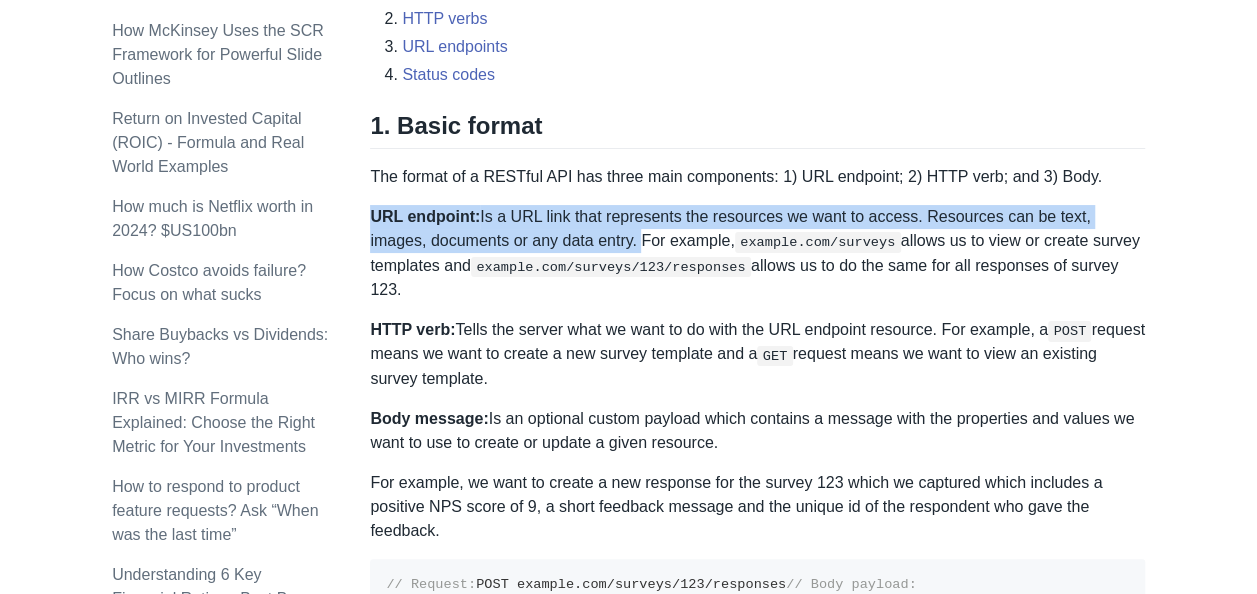 drag, startPoint x: 370, startPoint y: 214, endPoint x: 575, endPoint y: 238, distance: 206.4001 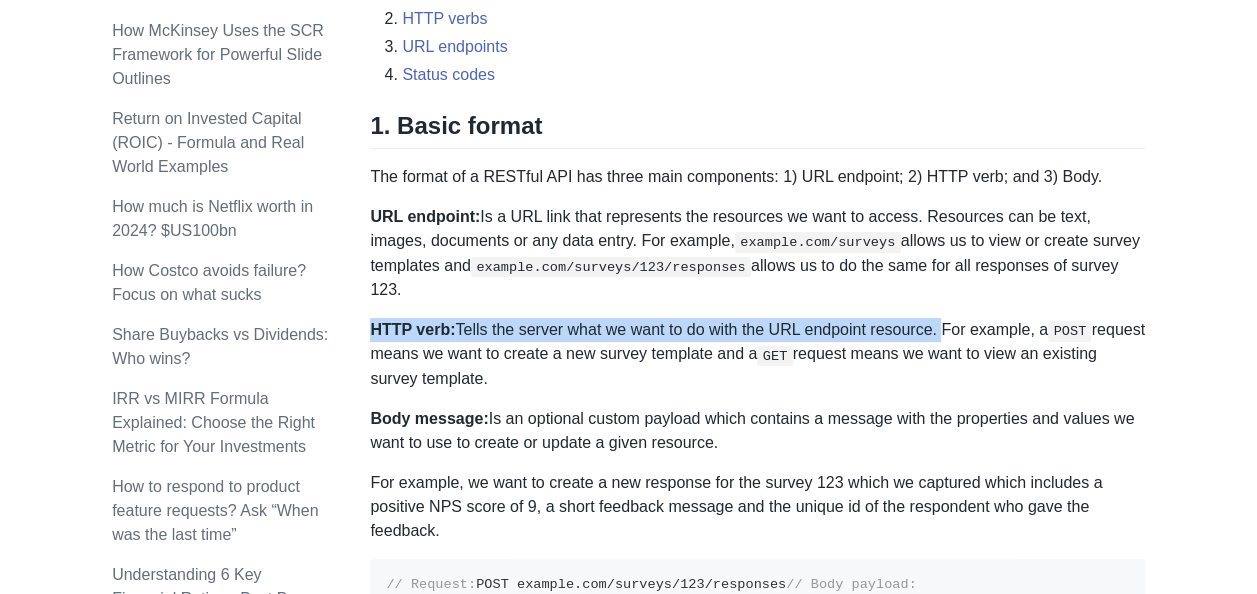drag, startPoint x: 934, startPoint y: 304, endPoint x: 372, endPoint y: 314, distance: 562.089 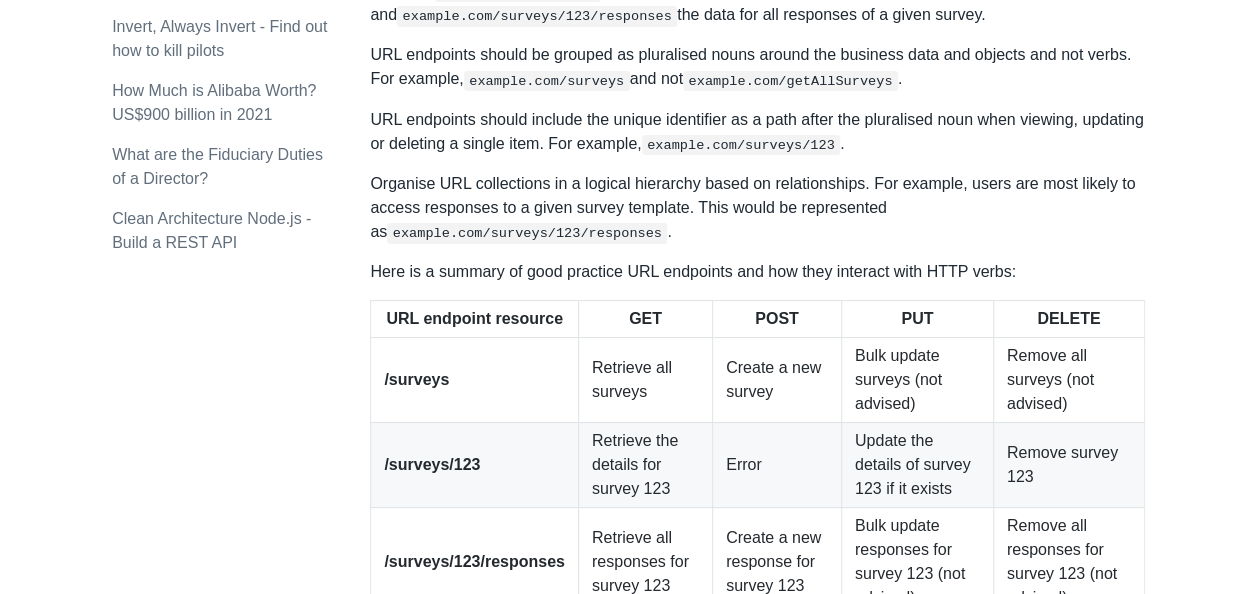 scroll, scrollTop: 2643, scrollLeft: 0, axis: vertical 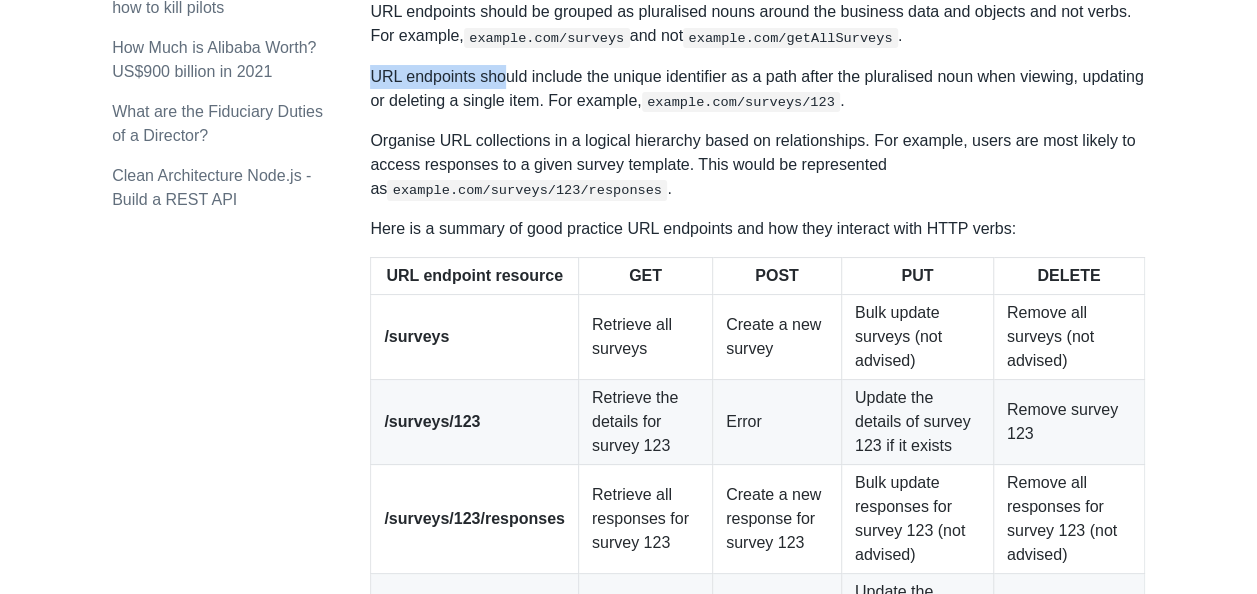 drag, startPoint x: 371, startPoint y: 360, endPoint x: 506, endPoint y: 368, distance: 135.23683 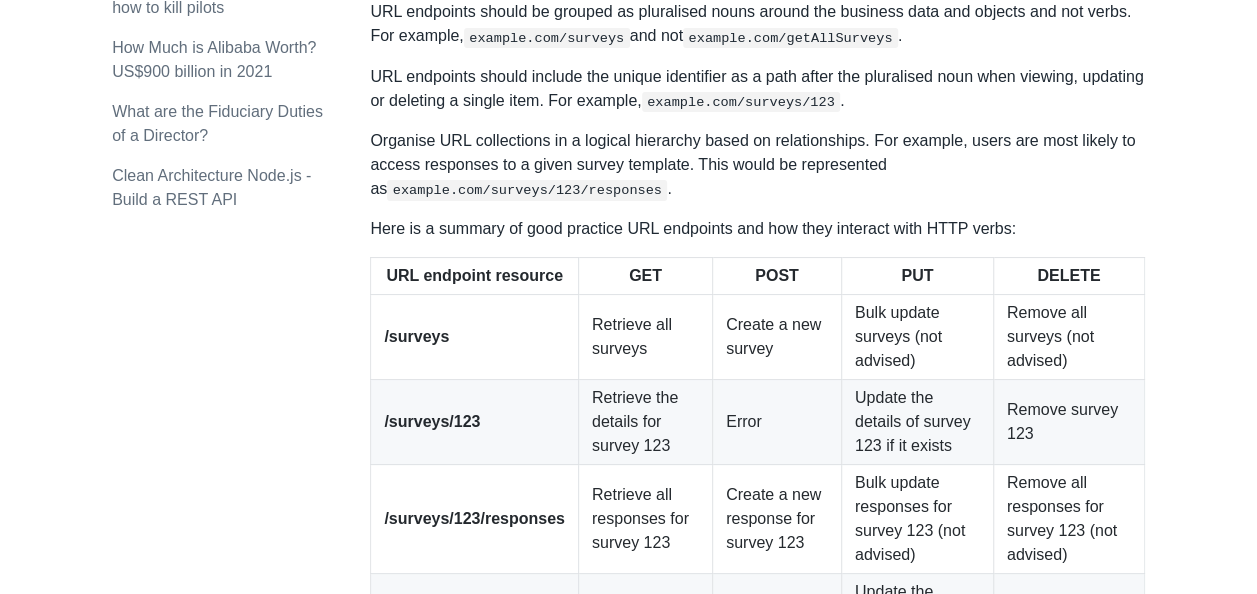 click on "URL endpoints should be grouped as pluralised nouns around the business data and objects and not verbs. For example,  example.com/surveys  and not  example.com/getAllSurveys ." at bounding box center (757, 24) 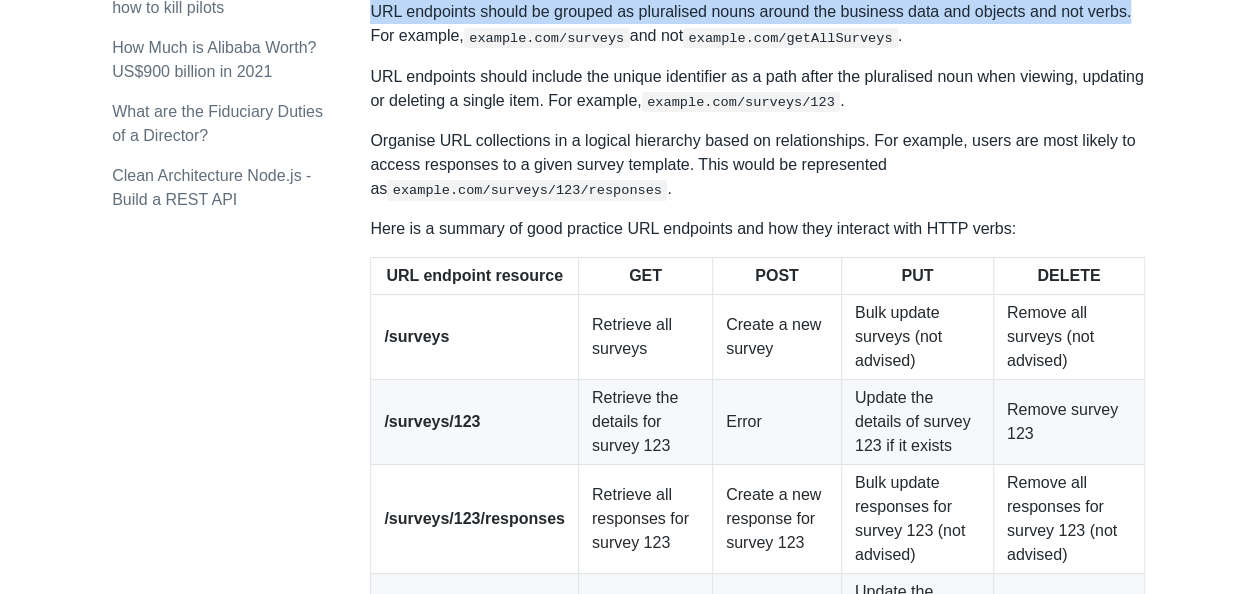 drag, startPoint x: 368, startPoint y: 302, endPoint x: 1128, endPoint y: 303, distance: 760.0007 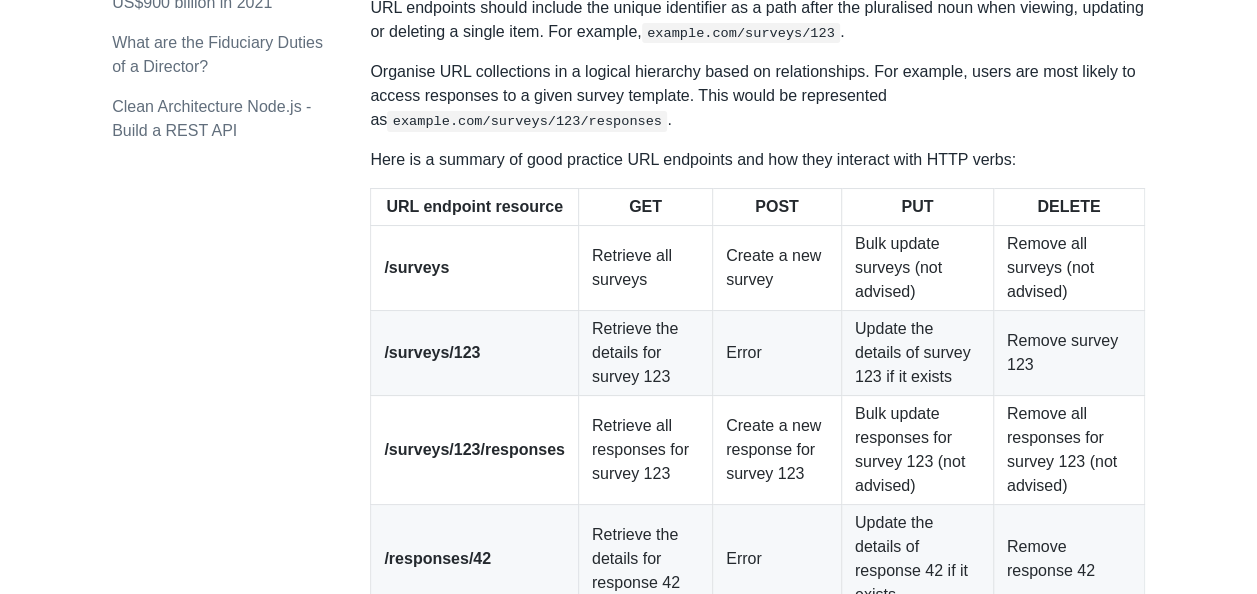 scroll, scrollTop: 2743, scrollLeft: 0, axis: vertical 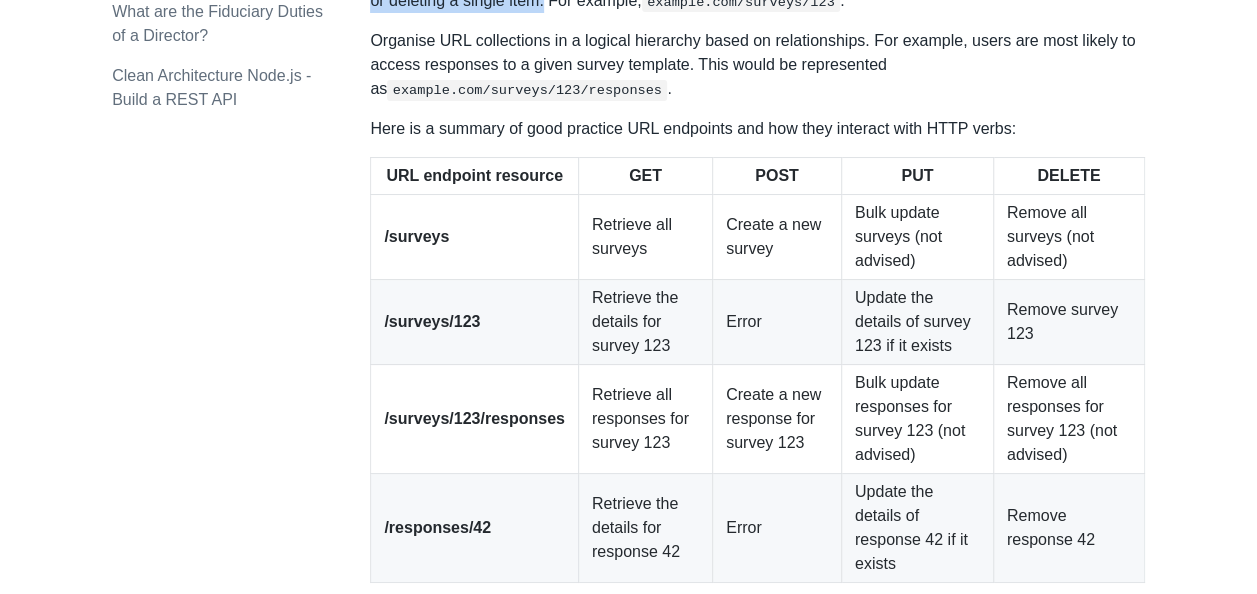 drag, startPoint x: 612, startPoint y: 288, endPoint x: 376, endPoint y: 270, distance: 236.68544 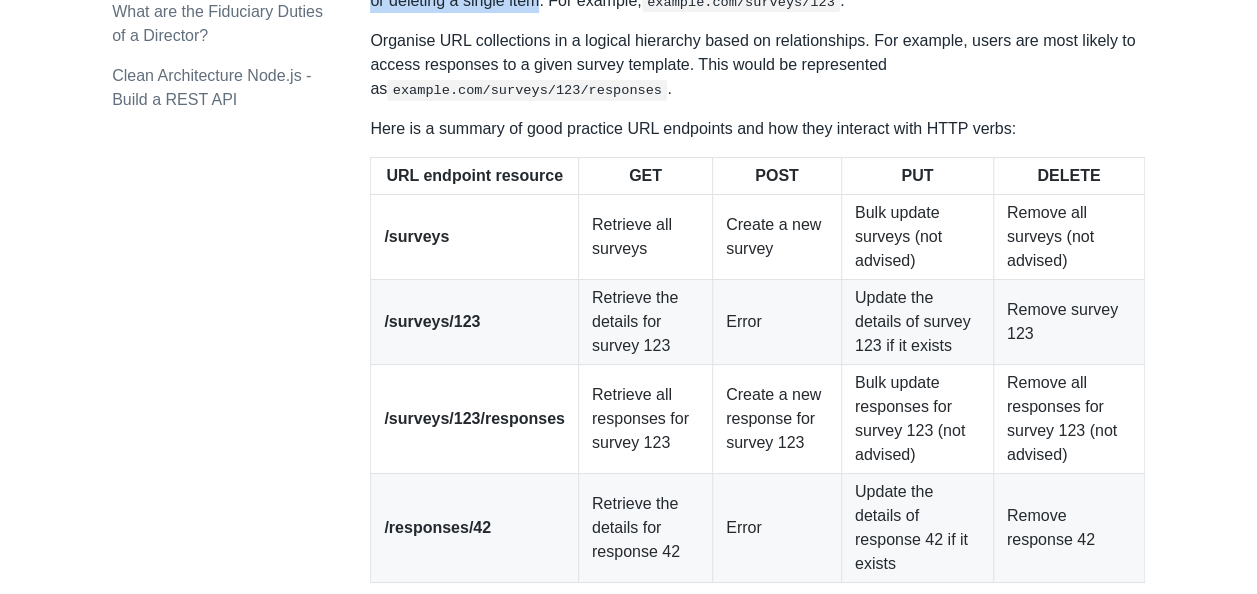 drag, startPoint x: 371, startPoint y: 263, endPoint x: 611, endPoint y: 286, distance: 241.09956 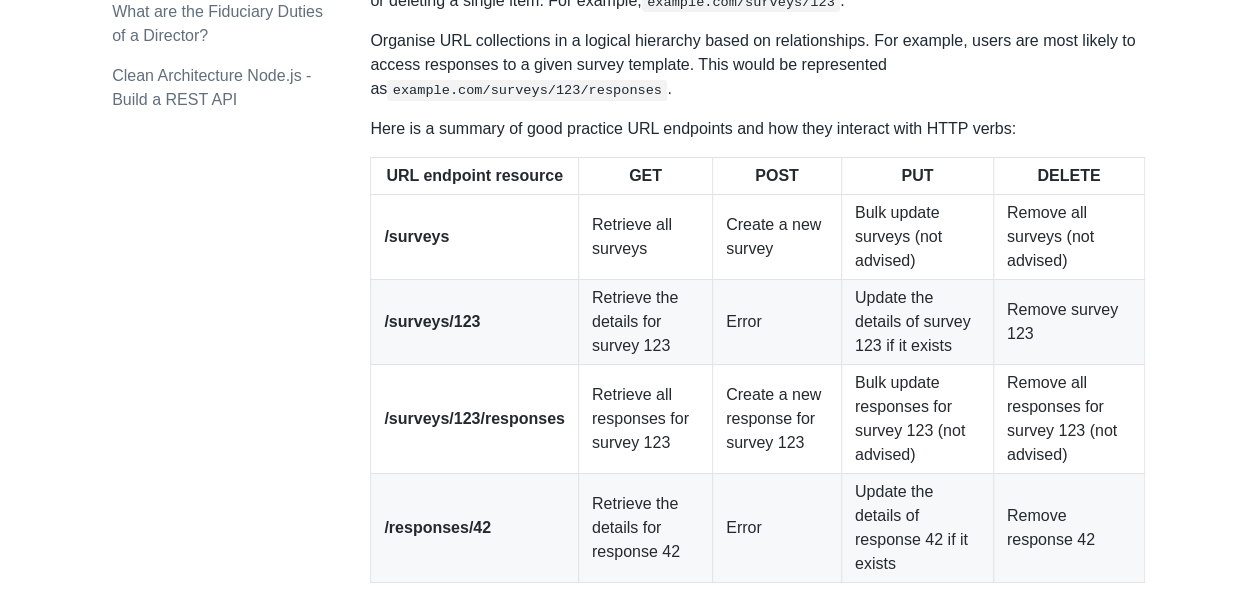 click on "A REST API is the most common standard used between Clients (a person or application) who want to access information from the web from Servers (application or database) who have access to that information.
An Application Programming Interface (API) is a way for two computers to talk to each other over the web. For example, a delivery app can use the Google Maps API to support location tracking instead of building one from scratch. Or a recipe website can use an AI model to suggest alternative recipes based on the same ingredients using the ChatGPT REST API.
An API that follows the REST standard is called RESTful. Here are good practices when designing and using a RESTful API using the example of a survey app.
Basic format
HTTP verbs
URL endpoints
Status codes
1. Basic format
The format of a RESTful API has three main components: 1) URL endpoint; 2) HTTP verb; and 3) Body.
URL endpoint: example.com/surveys  allows us to view or create survey templates and
HTTP verb: POST GET" at bounding box center (757, -668) 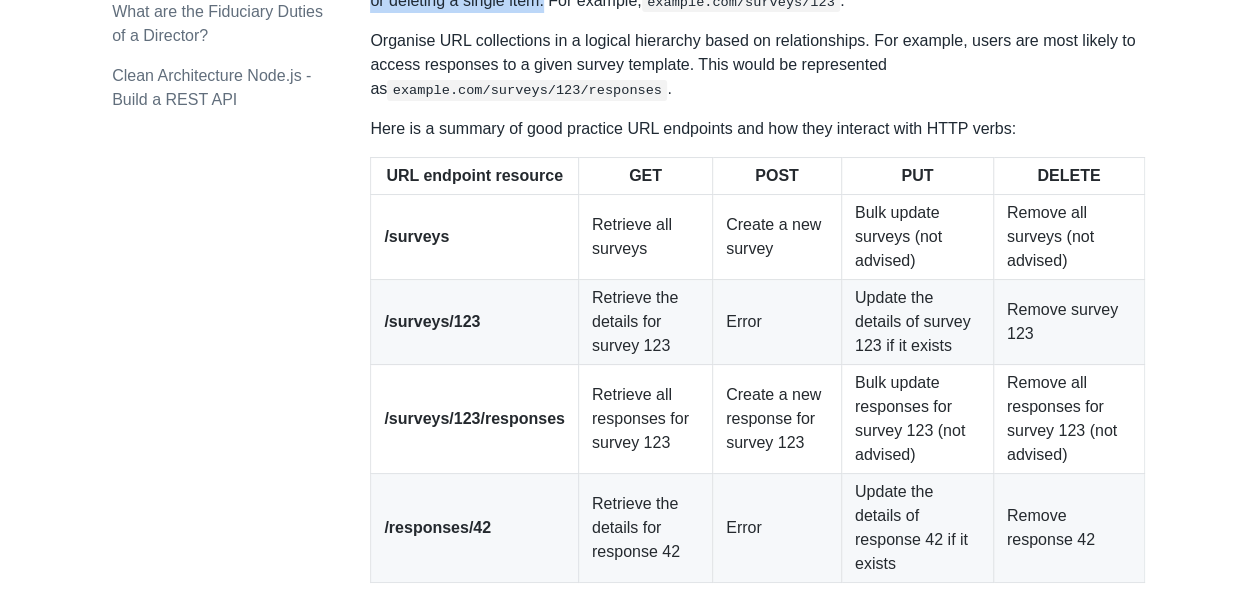 drag, startPoint x: 612, startPoint y: 292, endPoint x: 363, endPoint y: 269, distance: 250.06 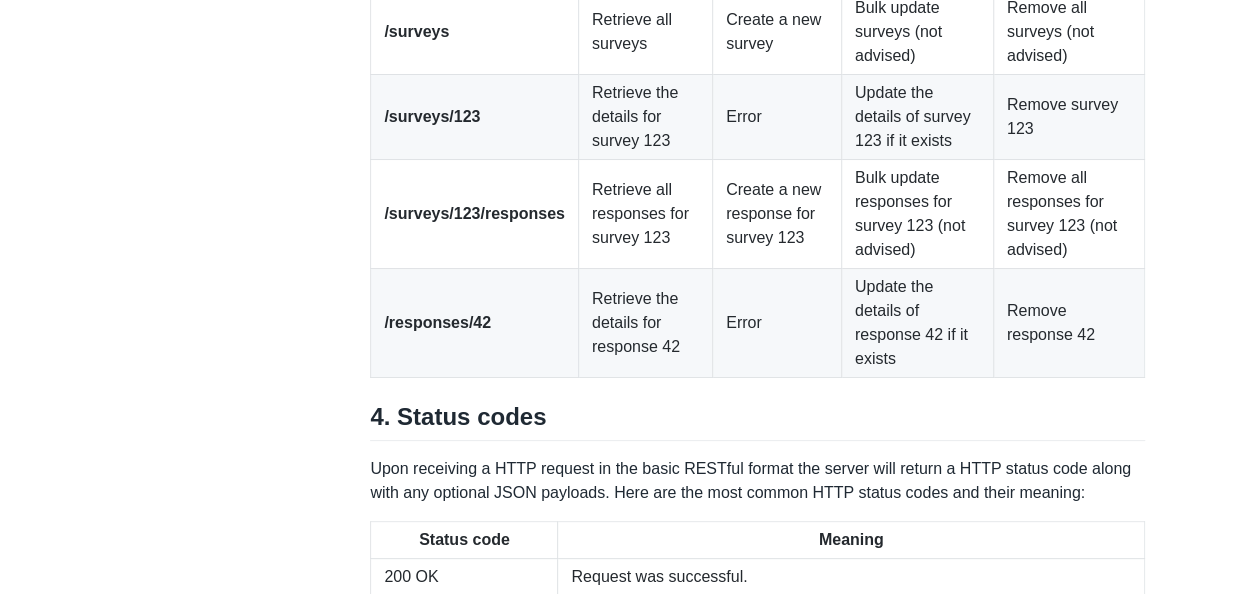scroll, scrollTop: 2943, scrollLeft: 0, axis: vertical 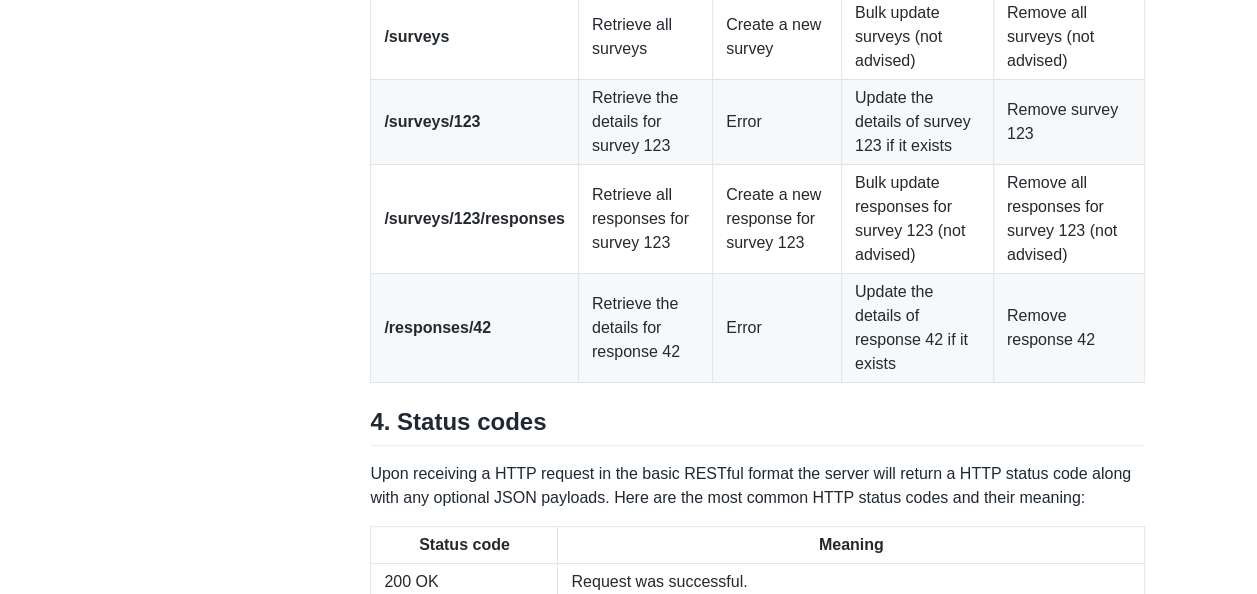 drag, startPoint x: 392, startPoint y: 259, endPoint x: 400, endPoint y: 278, distance: 20.615528 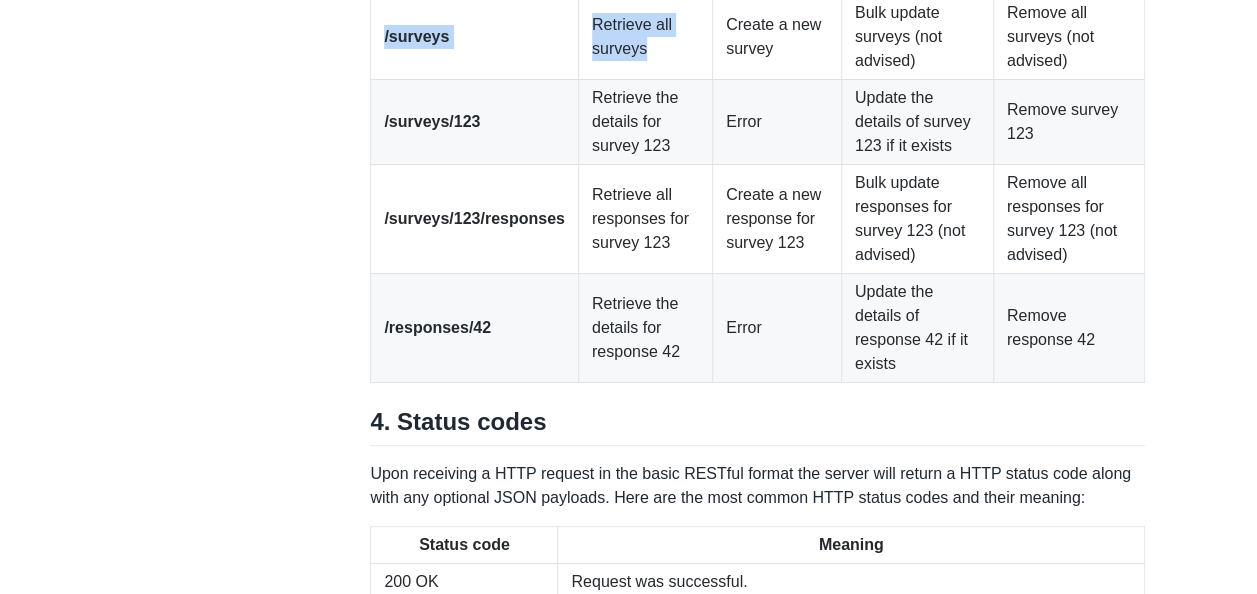 drag, startPoint x: 386, startPoint y: 262, endPoint x: 642, endPoint y: 345, distance: 269.11893 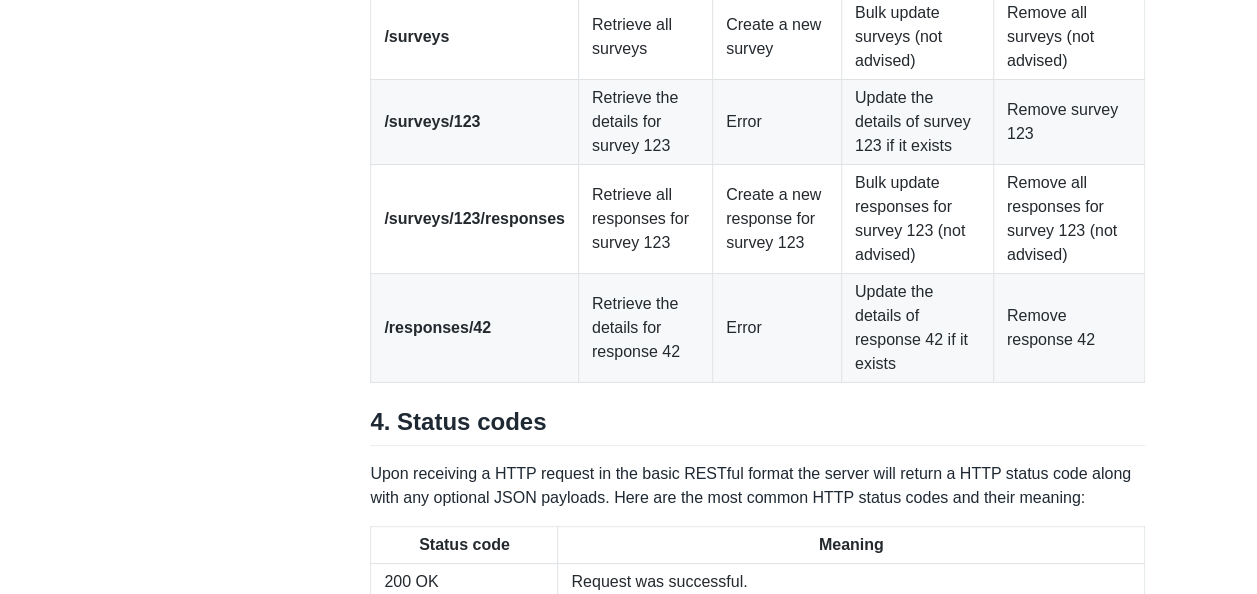 click on "Topics product  (28) finance  (28) management  (23) engineering  (14) marketing  (10) Management  (1) Finance  (1) All Articles
Design and Development tips in your inbox. Every weekday.
ads via Carbon
Popular Articles Best charts to use for presentations - 4 key charts Inversion: How Charlie Munger tackles hard problems How McKinsey Uses the SCR Framework for Powerful Slide Outlines Return on Invested Capital (ROIC) - Formula and Real World Examples How much is Netflix worth in 2024? $US100bn How Costco avoids failure? Focus on what sucks Share Buybacks vs Dividends: Who wins? IRR vs MIRR Formula Explained: Choose the Right Metric for Your Investments How to respond to product feature requests? Ask “When was the last time” Understanding 6 Key Financial Ratios - Best Buy vs Netflix vs Meta vs Apple REST API Basics - 4 Things you Need to Know 7 Types of Bias - Survivorship, Confirmation, Framing and More Examples Kano Model Basics - 3 Things you Need to Know   7 minute read" at bounding box center (628, -756) 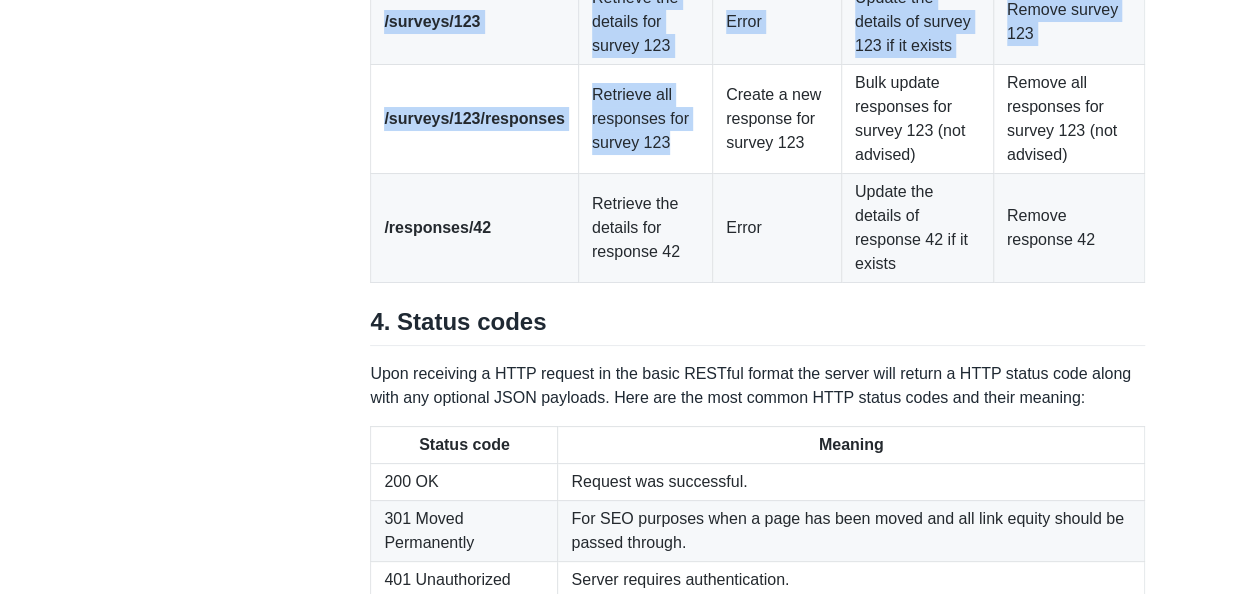 drag, startPoint x: 658, startPoint y: 428, endPoint x: 372, endPoint y: 200, distance: 365.7595 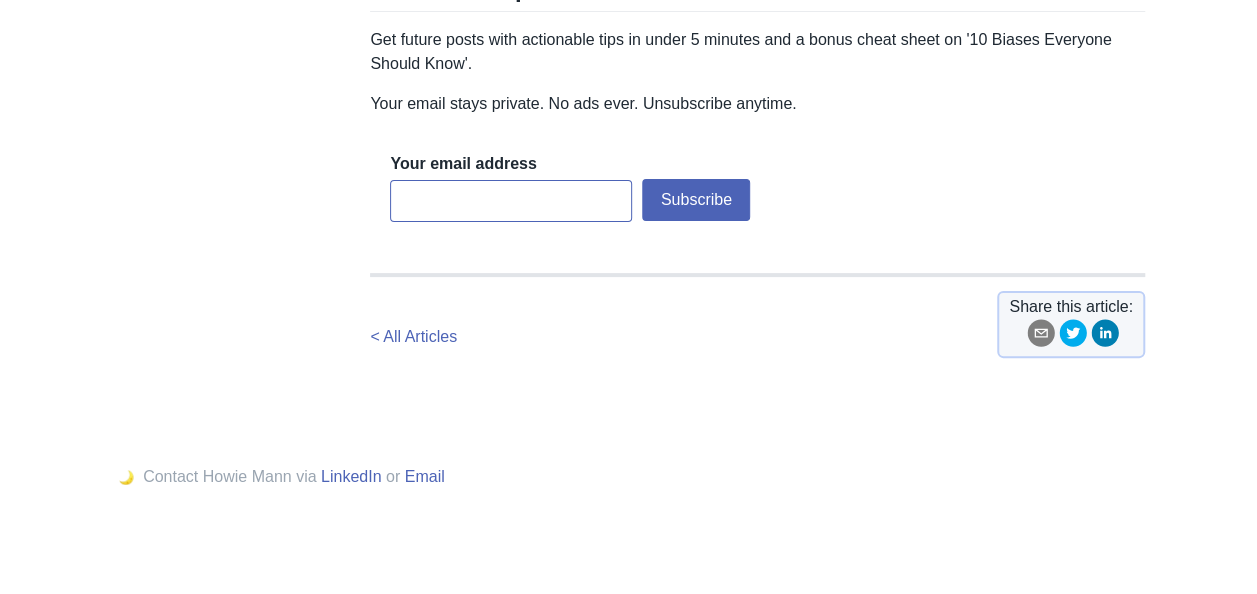 scroll, scrollTop: 3543, scrollLeft: 0, axis: vertical 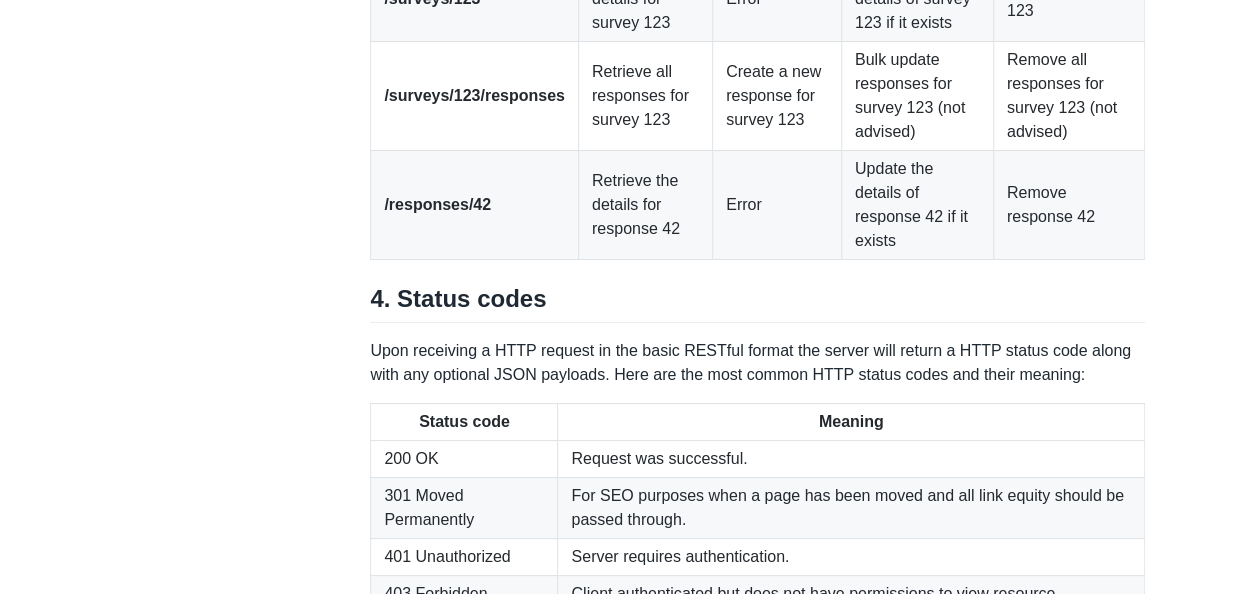 drag, startPoint x: 457, startPoint y: 204, endPoint x: 380, endPoint y: 211, distance: 77.31753 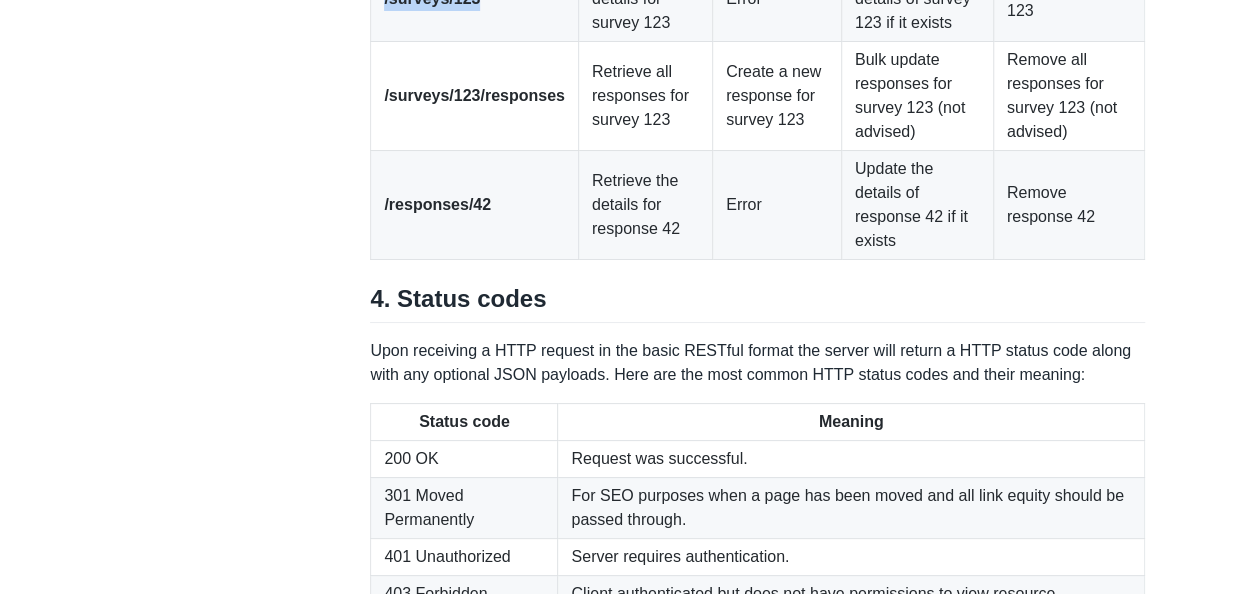 drag, startPoint x: 380, startPoint y: 211, endPoint x: 375, endPoint y: 298, distance: 87.14356 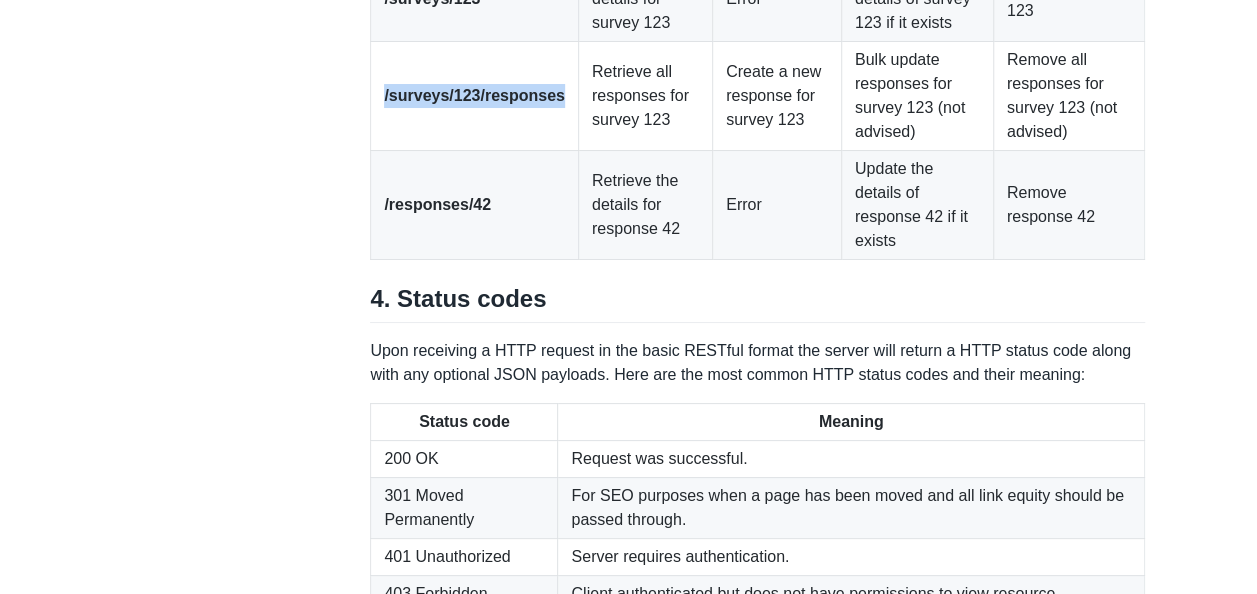 drag, startPoint x: 552, startPoint y: 384, endPoint x: 384, endPoint y: 395, distance: 168.35974 